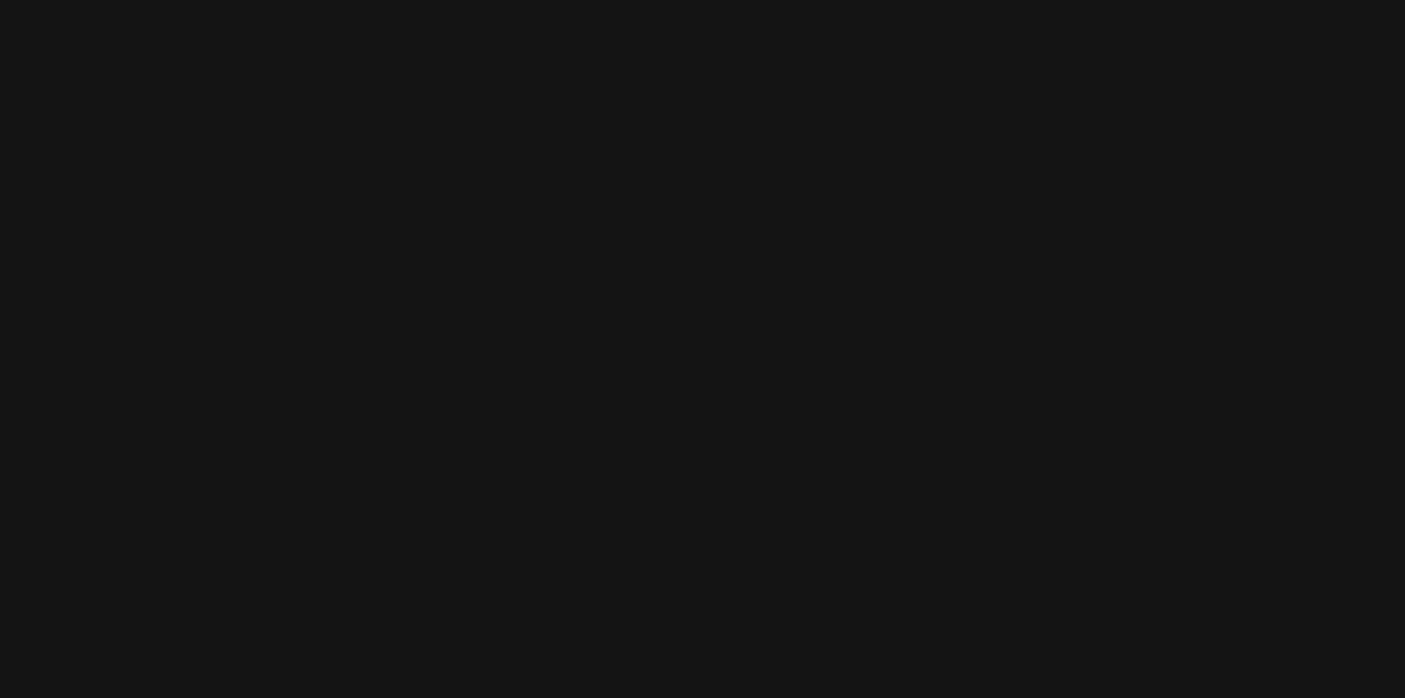 scroll, scrollTop: 1491, scrollLeft: 0, axis: vertical 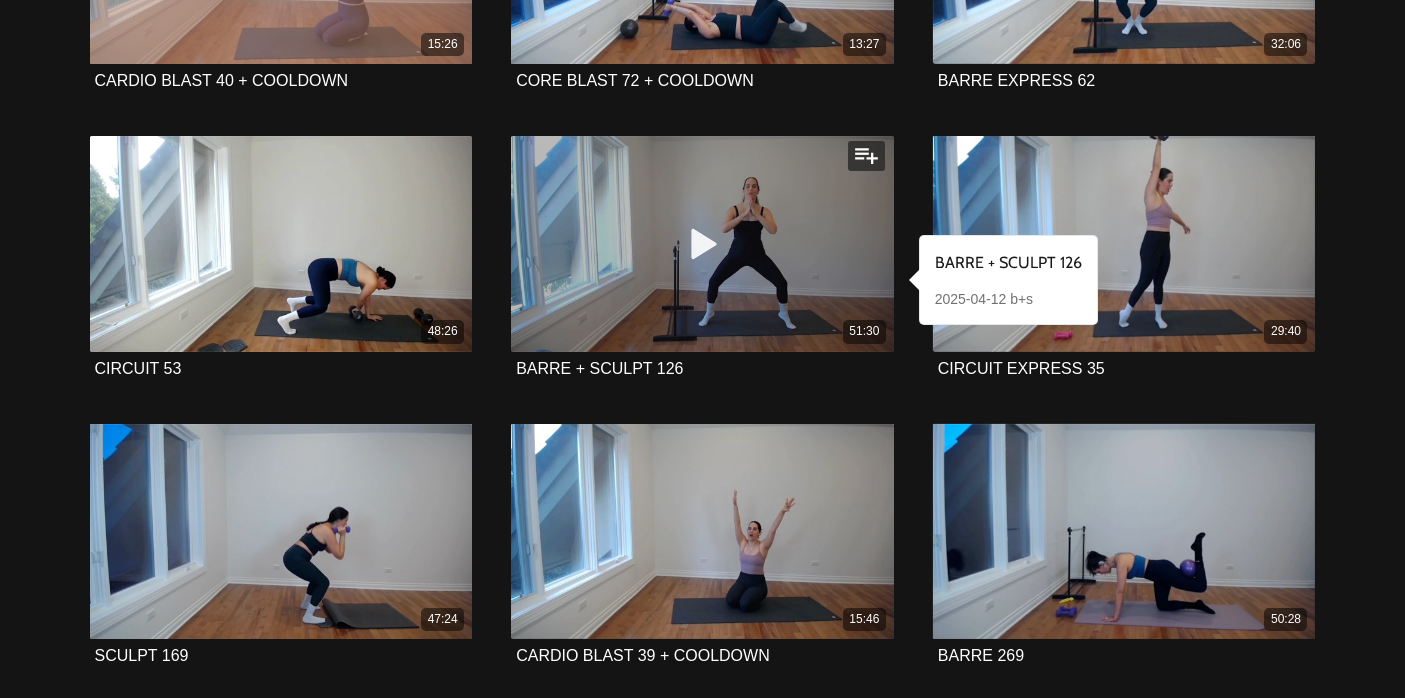click at bounding box center [702, 243] 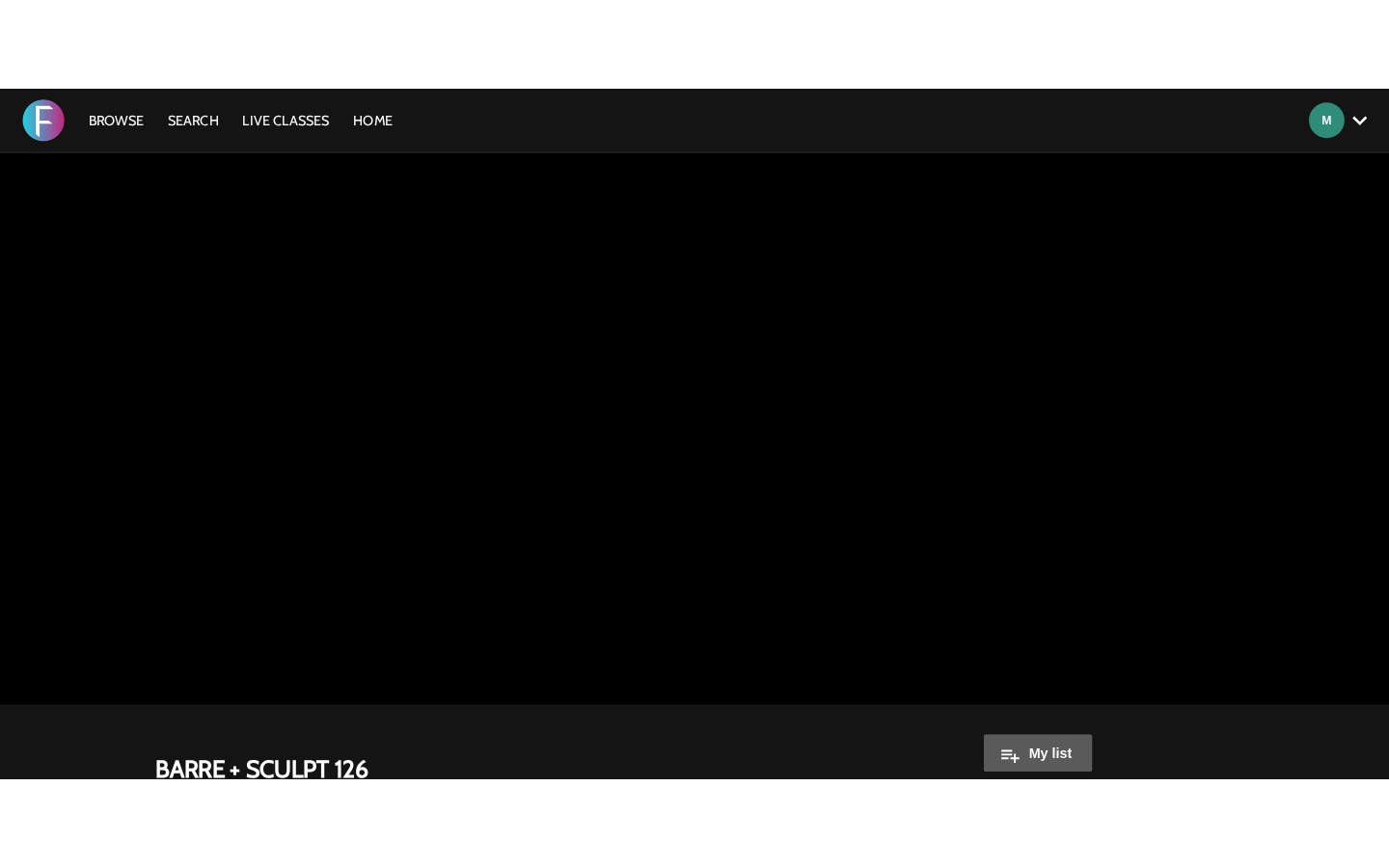 scroll, scrollTop: 0, scrollLeft: 0, axis: both 